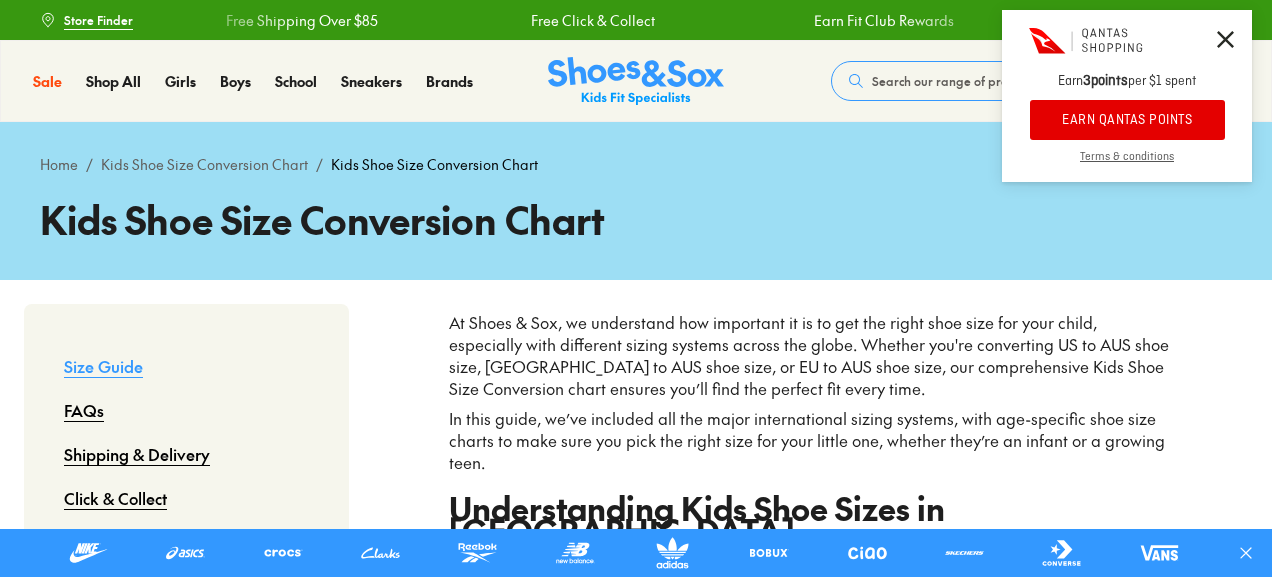 scroll, scrollTop: 0, scrollLeft: 0, axis: both 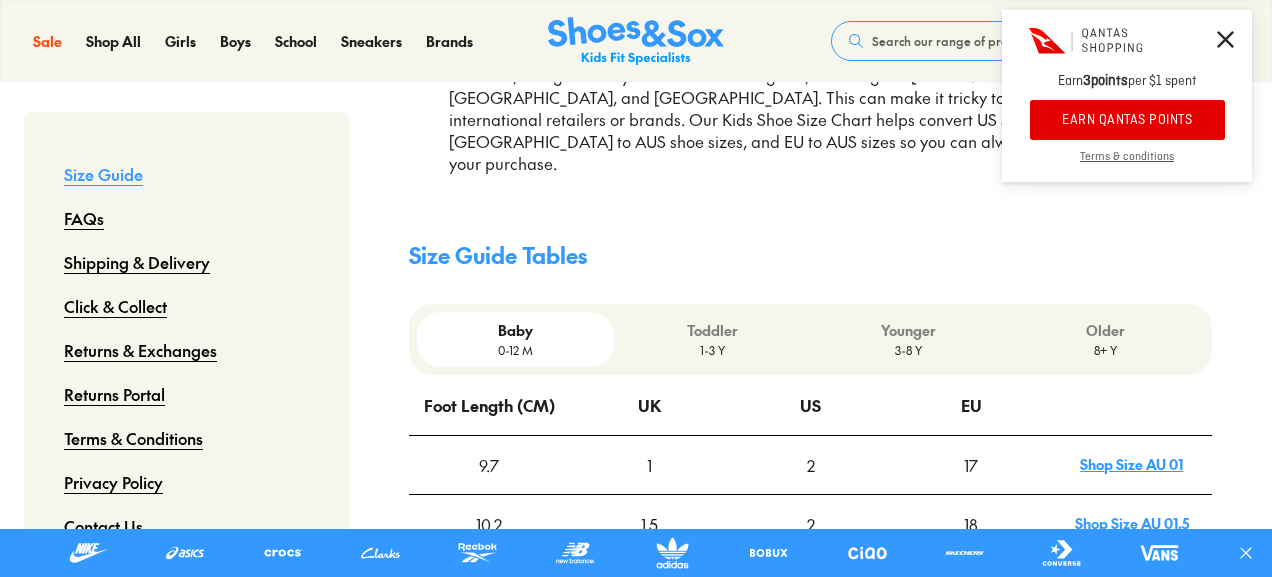 click on "3-8 Y" at bounding box center (909, 350) 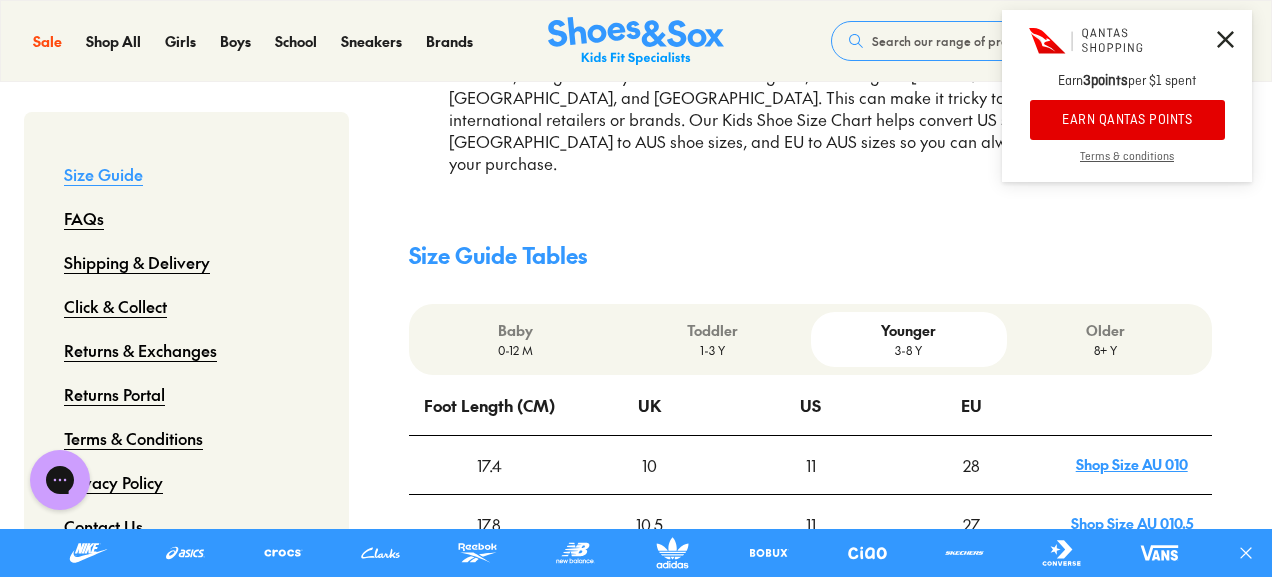 scroll, scrollTop: 0, scrollLeft: 0, axis: both 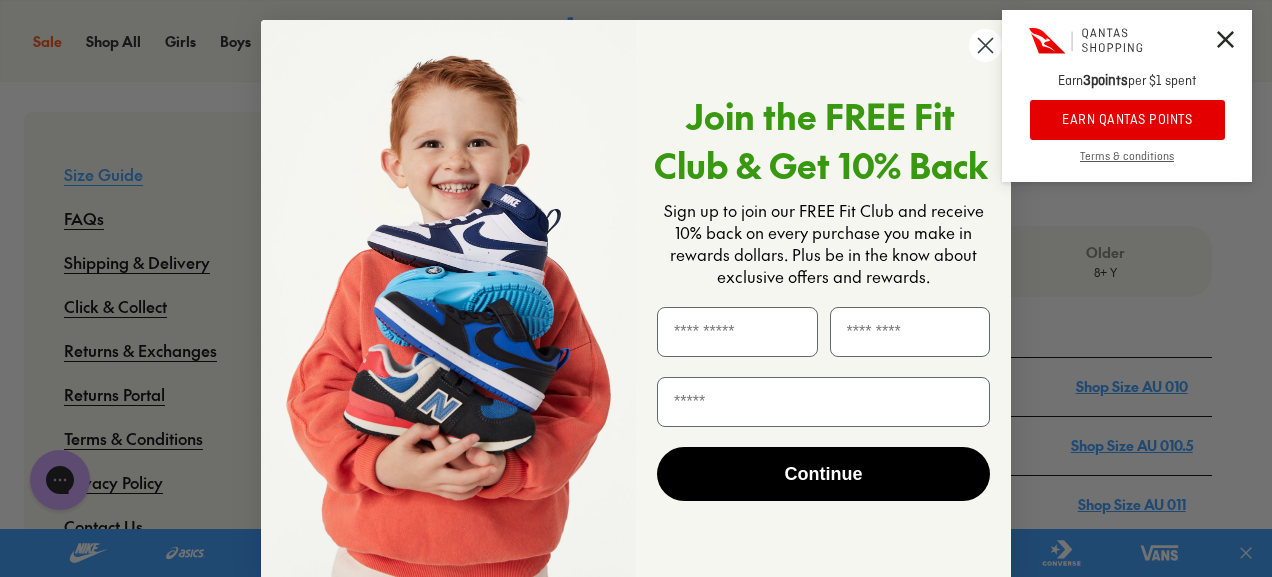 click 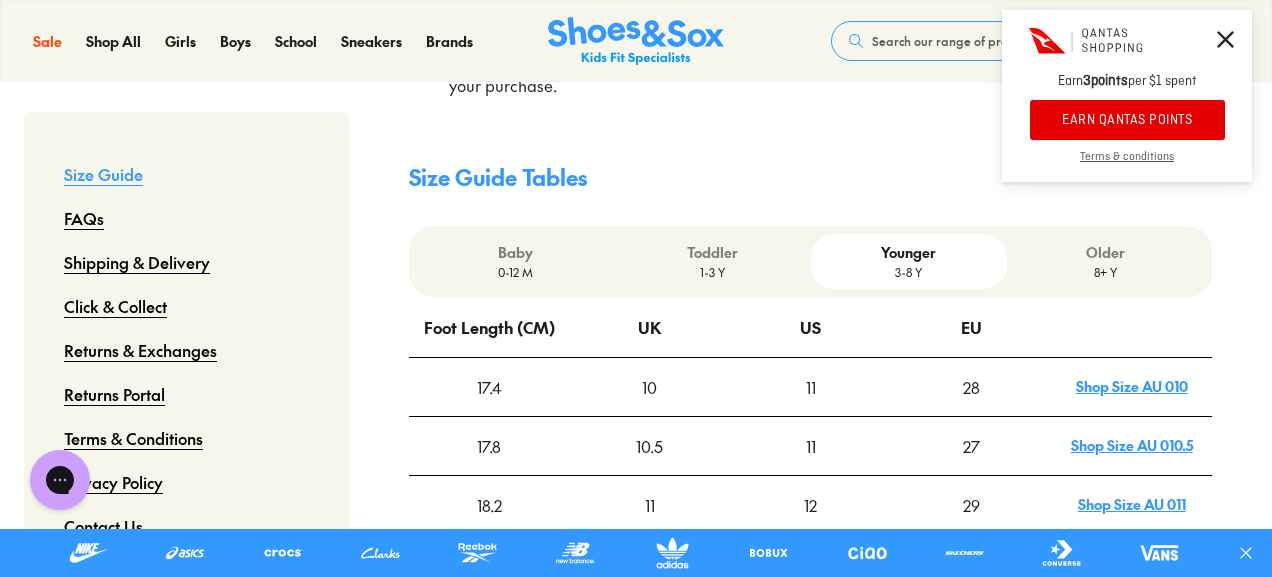 drag, startPoint x: 1271, startPoint y: 121, endPoint x: 1278, endPoint y: 143, distance: 23.086792 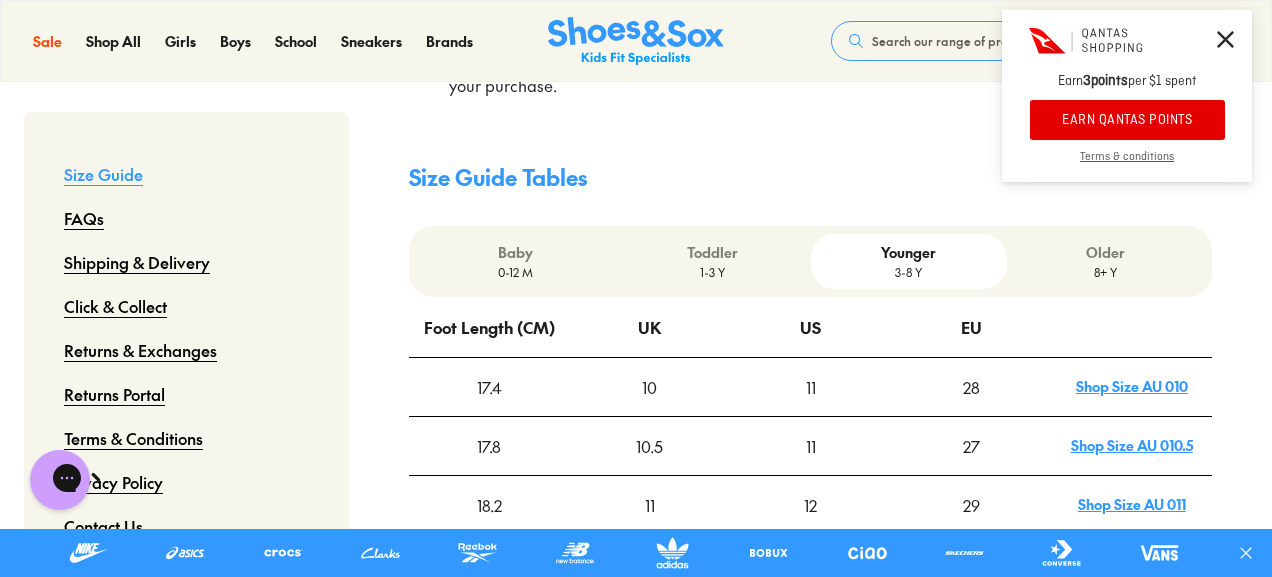 click on "Older 8+ Y" at bounding box center [1105, 261] 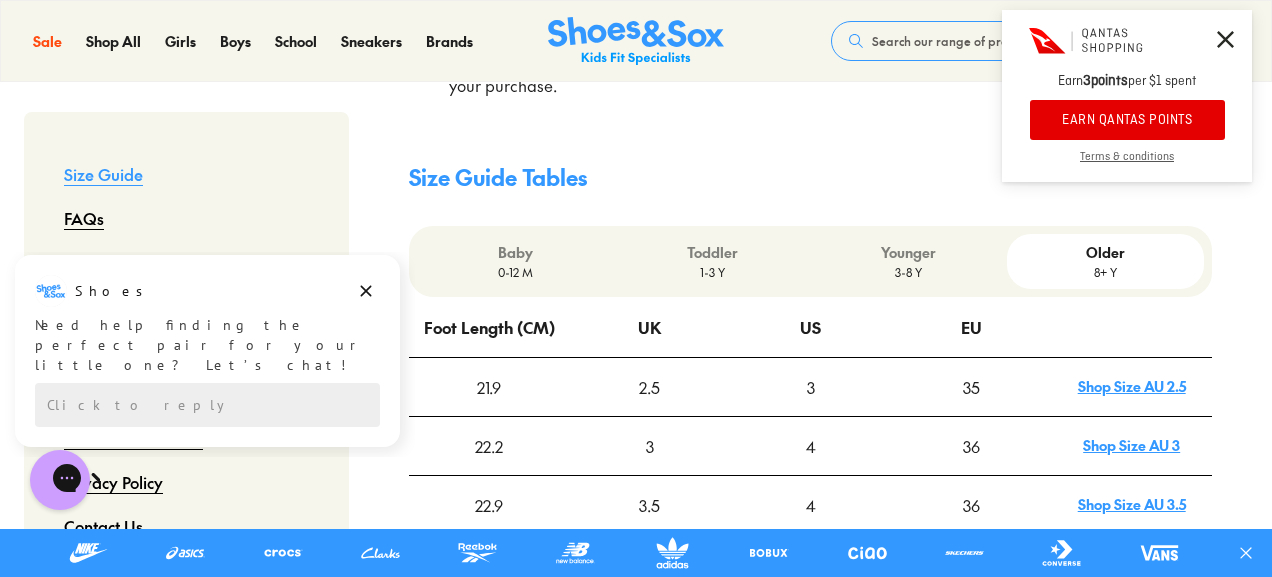 click on "3-8 Y" at bounding box center (909, 272) 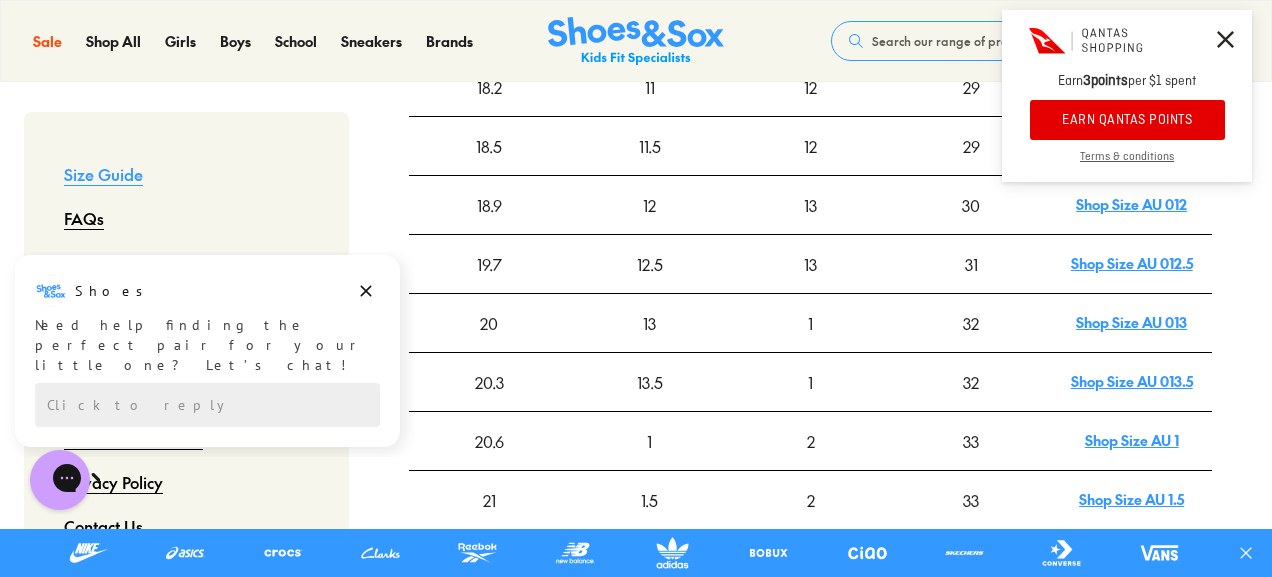 scroll, scrollTop: 1048, scrollLeft: 0, axis: vertical 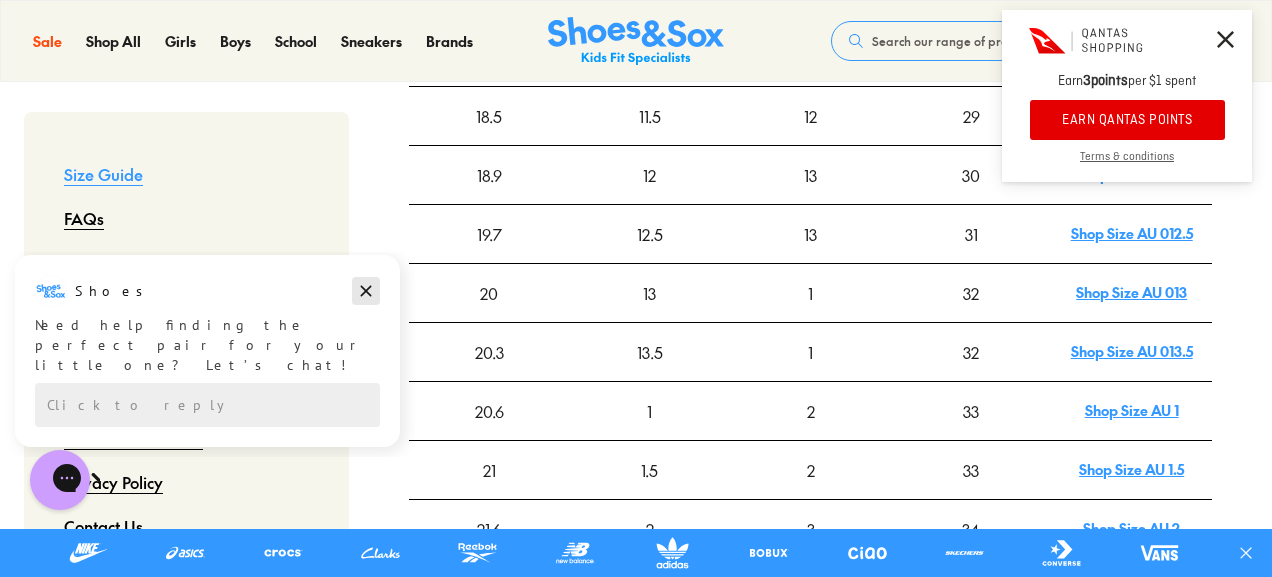 click 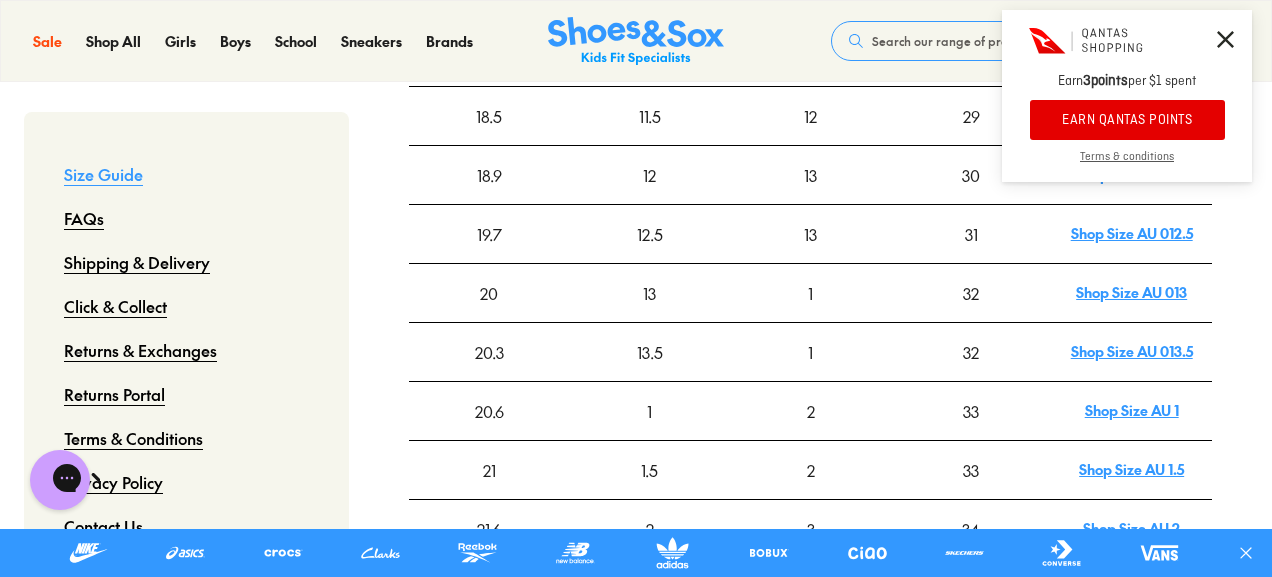 click on "EARN QANTAS POINTS" at bounding box center [1127, 120] 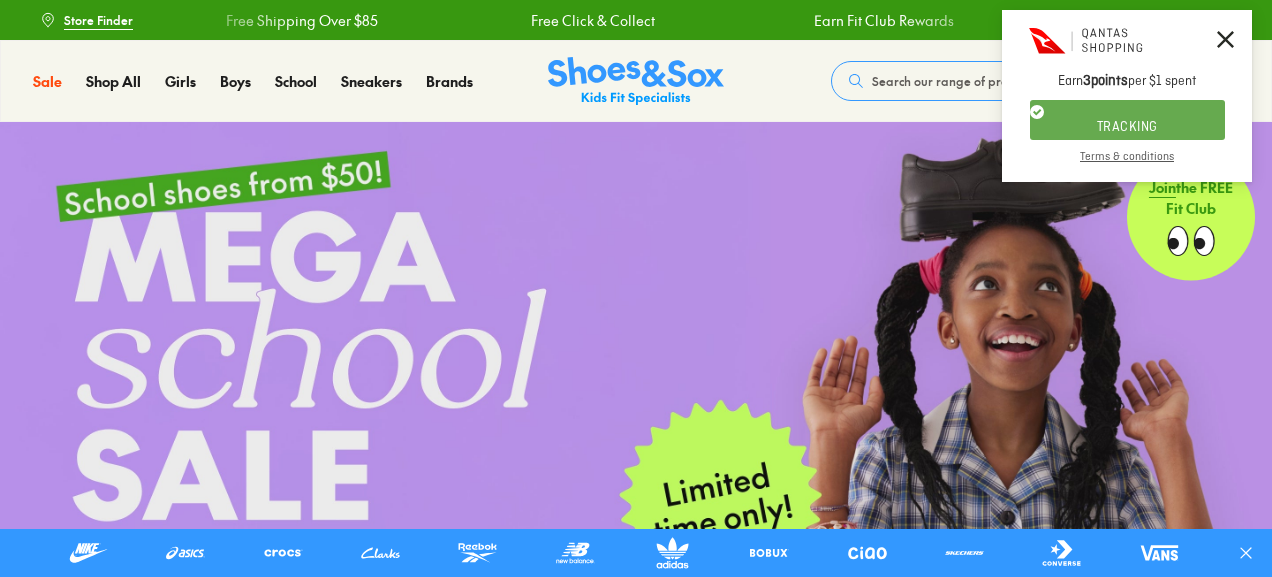 scroll, scrollTop: 0, scrollLeft: 0, axis: both 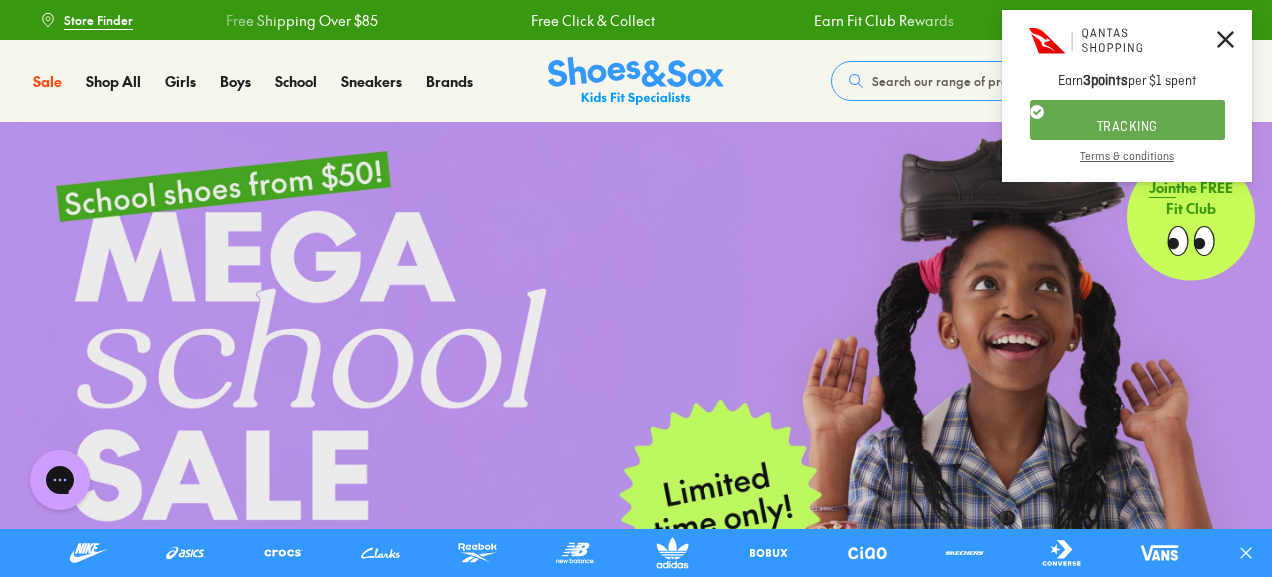 click on "Search our range of products" at bounding box center (954, 81) 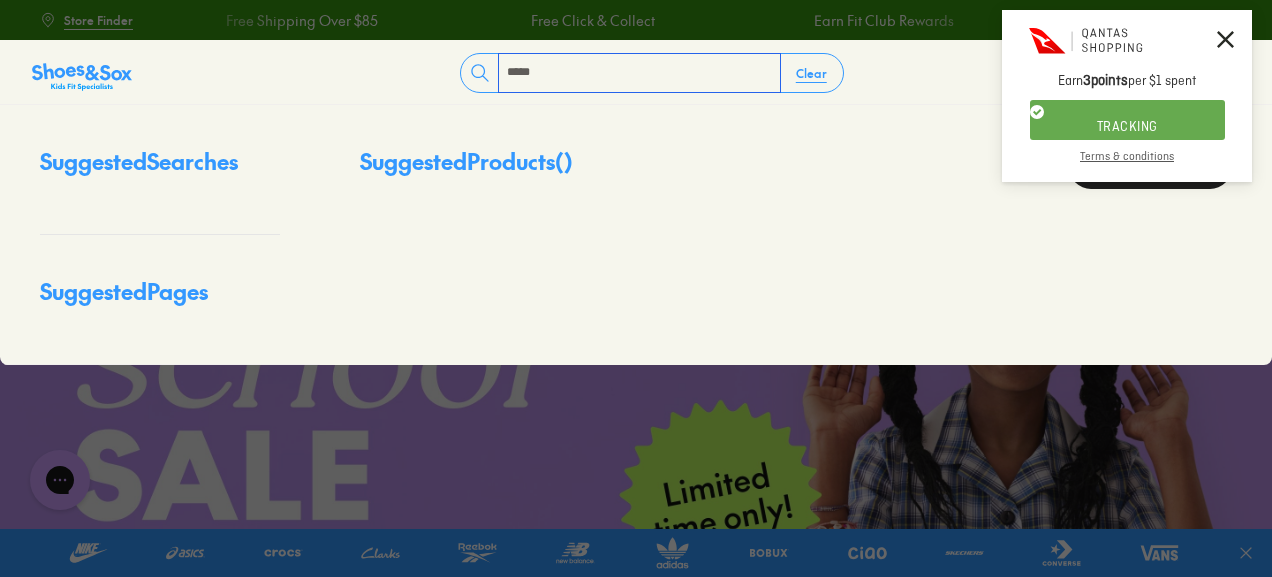 type on "*****" 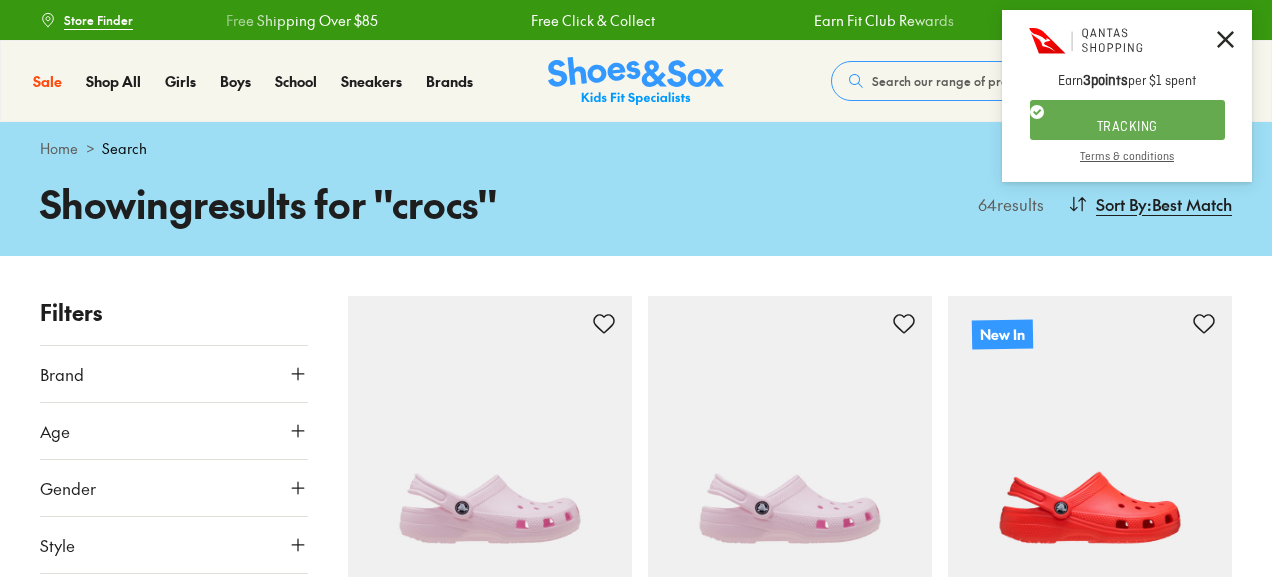 scroll, scrollTop: 0, scrollLeft: 0, axis: both 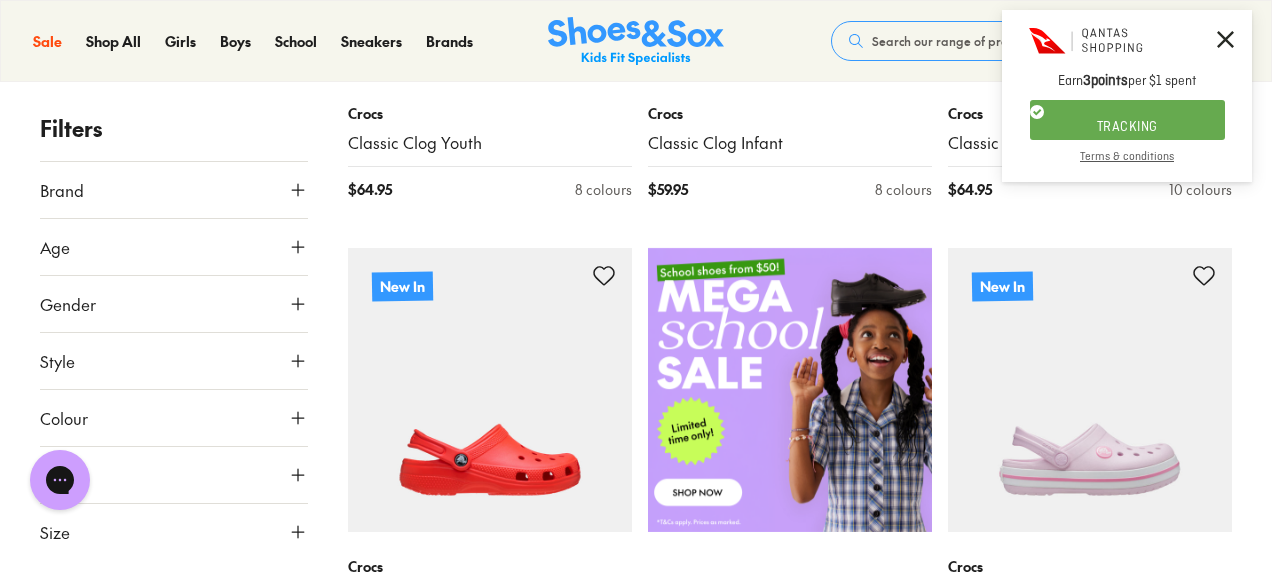 drag, startPoint x: 1279, startPoint y: 29, endPoint x: 1275, endPoint y: 103, distance: 74.10803 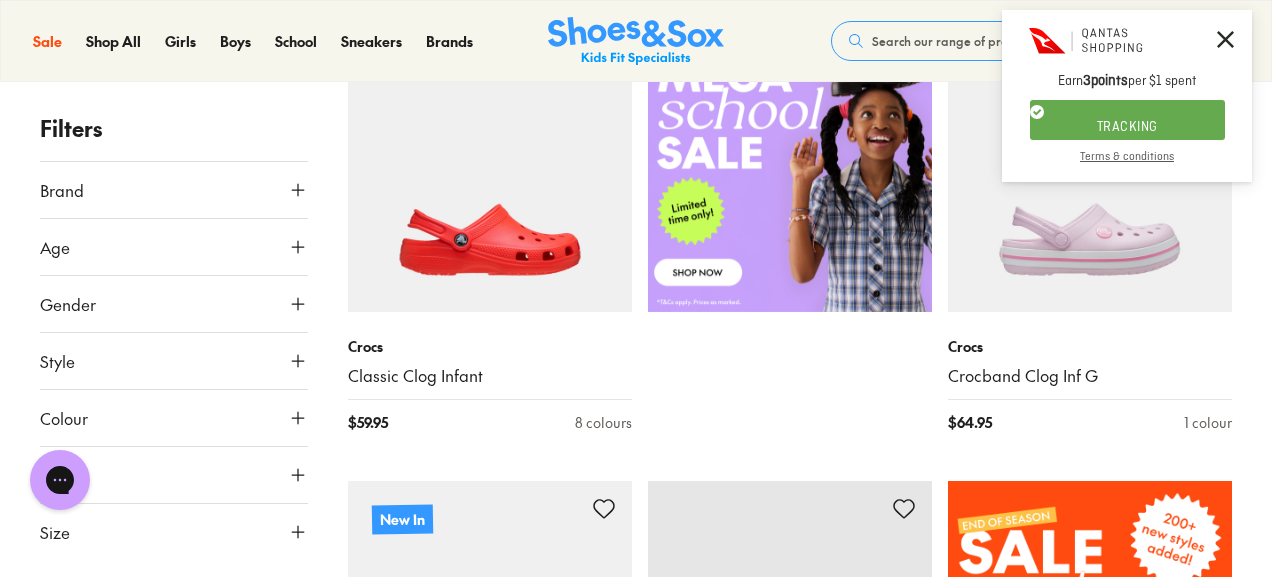 scroll, scrollTop: 694, scrollLeft: 0, axis: vertical 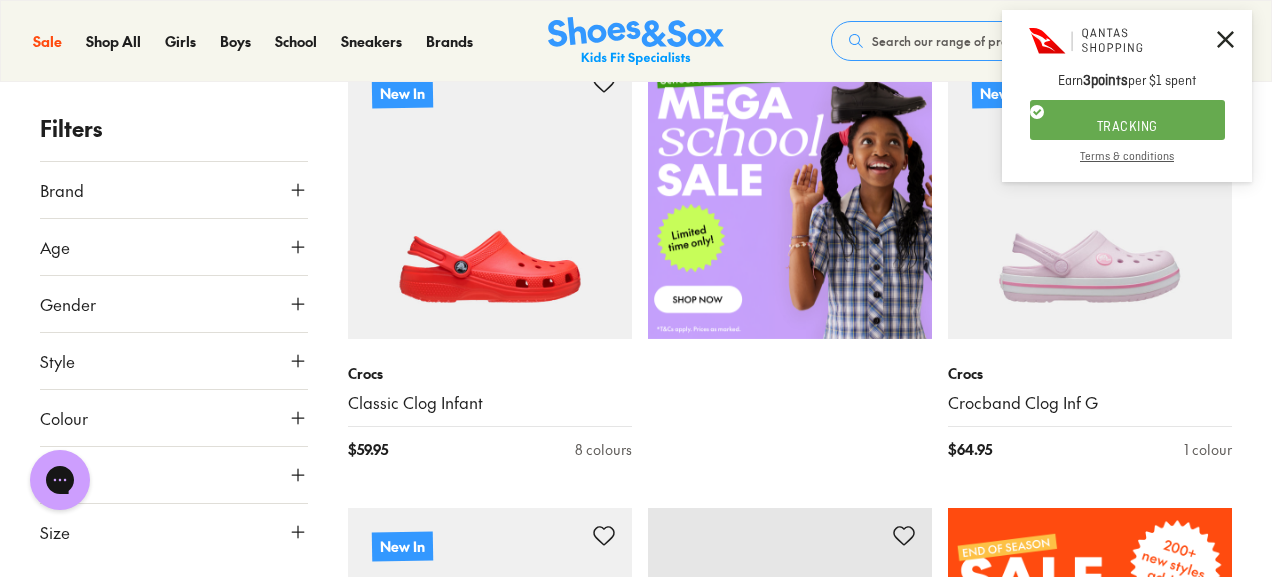 click 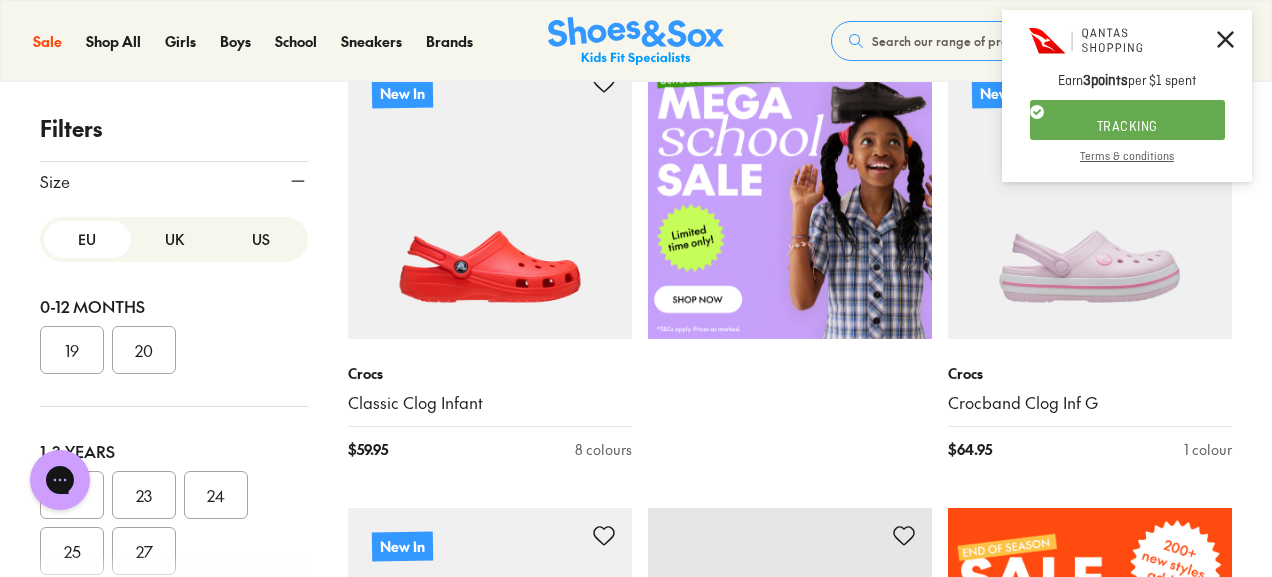 scroll, scrollTop: 356, scrollLeft: 0, axis: vertical 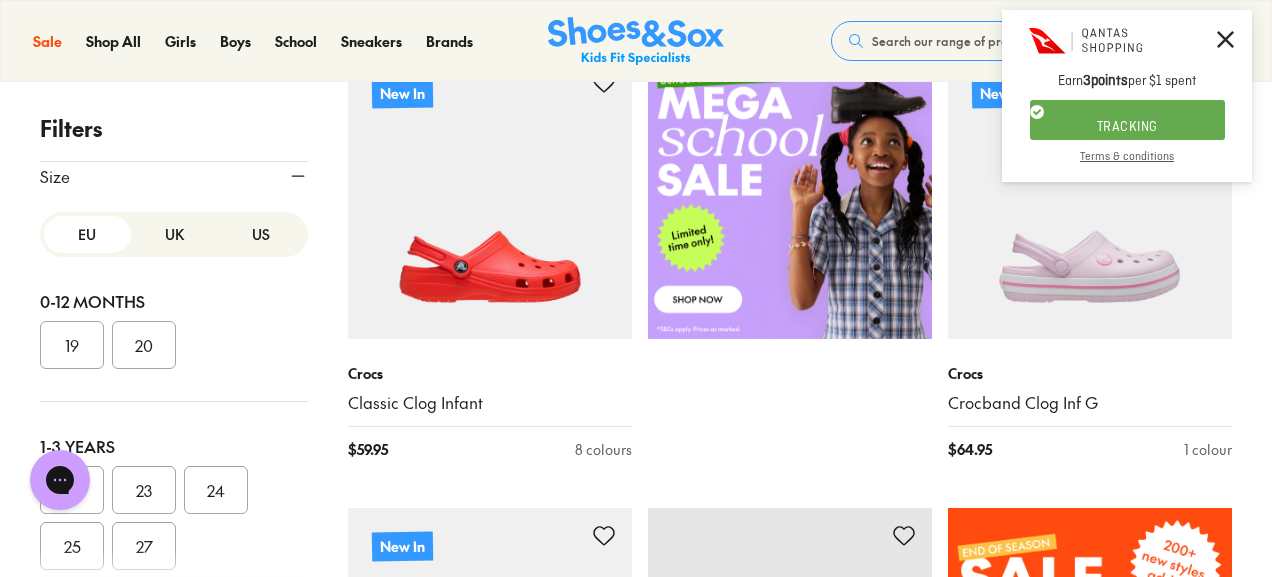 click on "US" at bounding box center (260, 234) 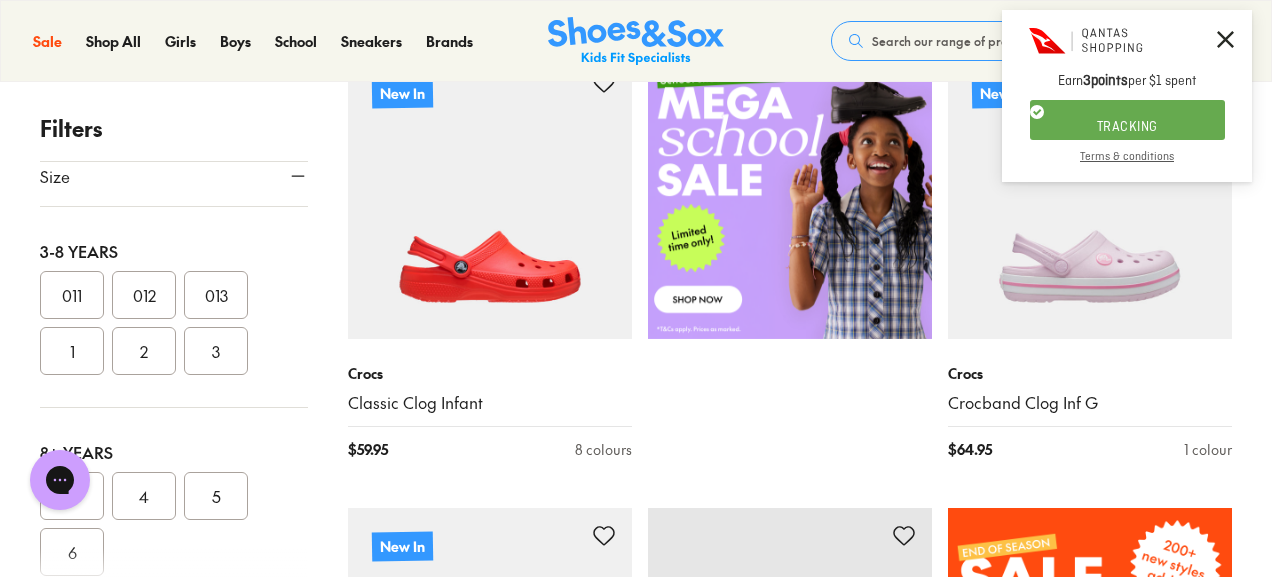 scroll, scrollTop: 422, scrollLeft: 0, axis: vertical 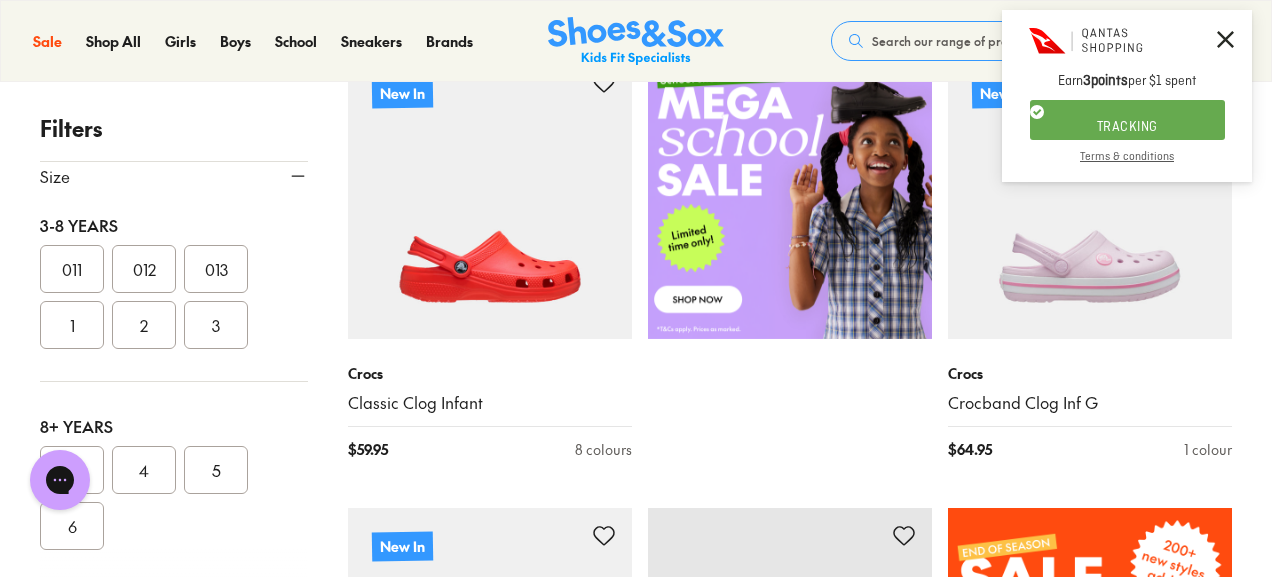 click on "1" at bounding box center (72, 325) 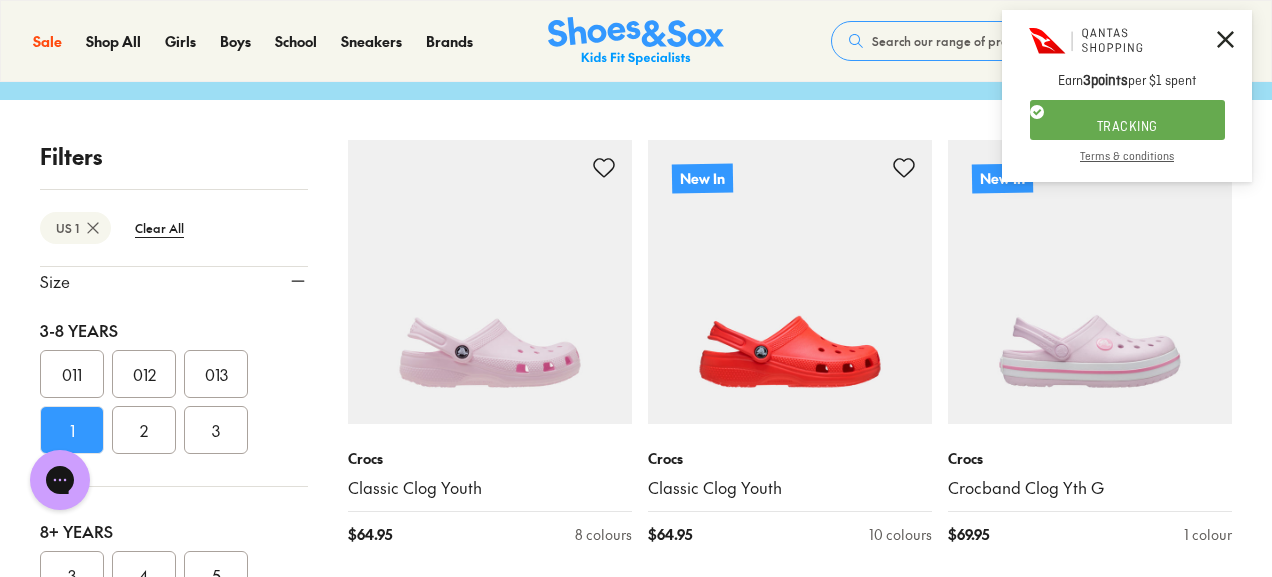 click on "2" at bounding box center [144, 430] 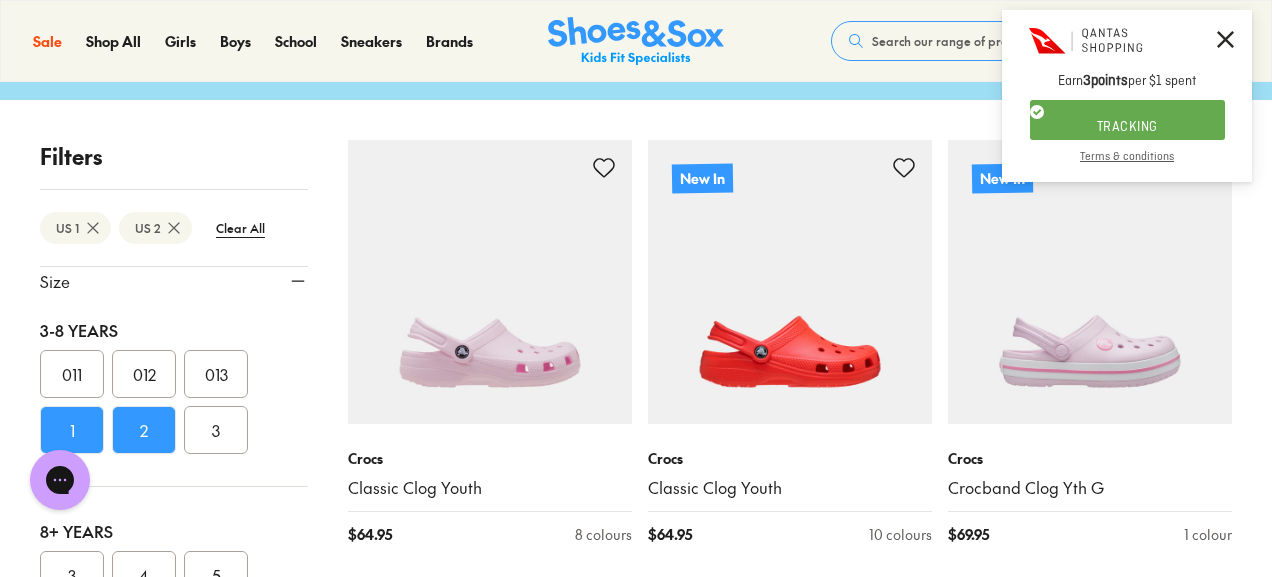 scroll, scrollTop: 0, scrollLeft: 0, axis: both 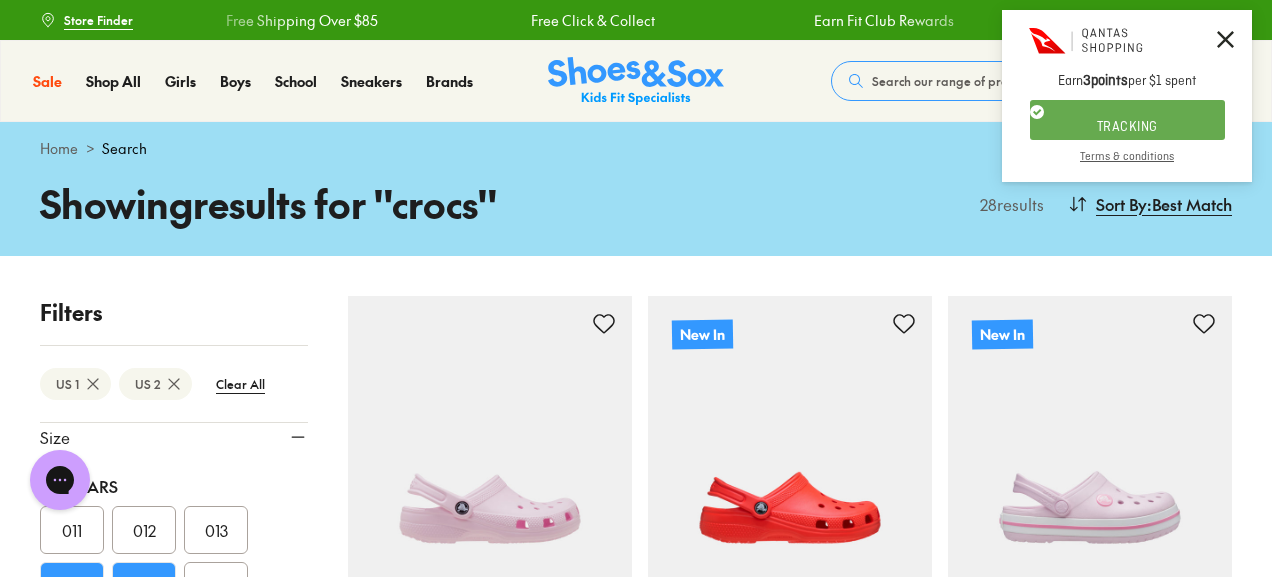click 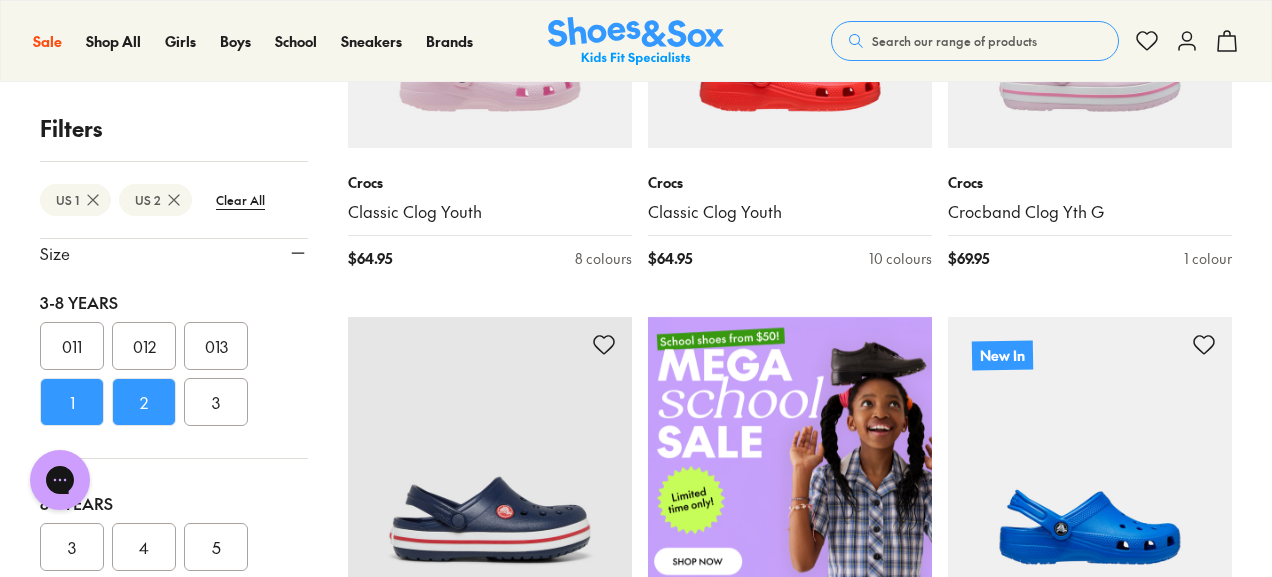 scroll, scrollTop: 306, scrollLeft: 0, axis: vertical 